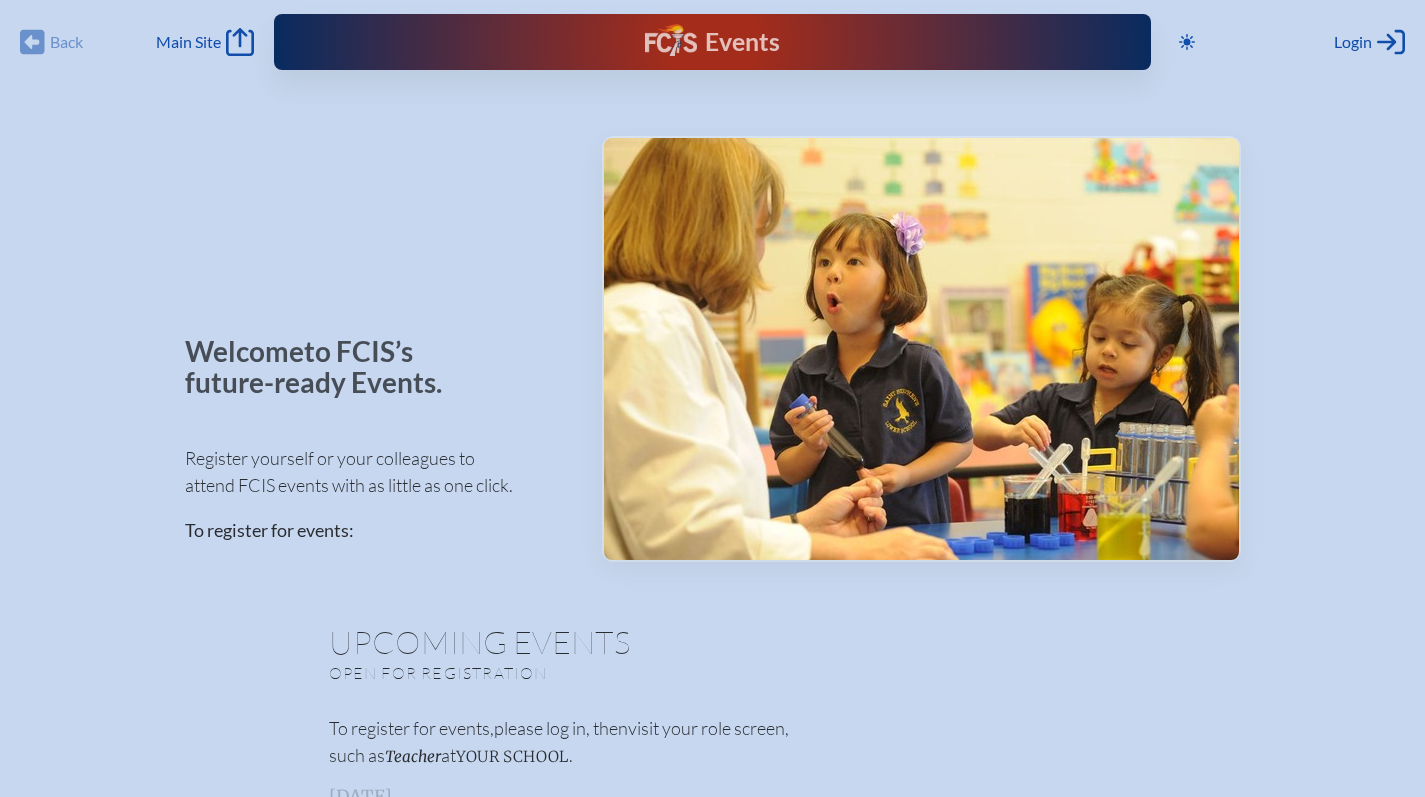 scroll, scrollTop: 0, scrollLeft: 0, axis: both 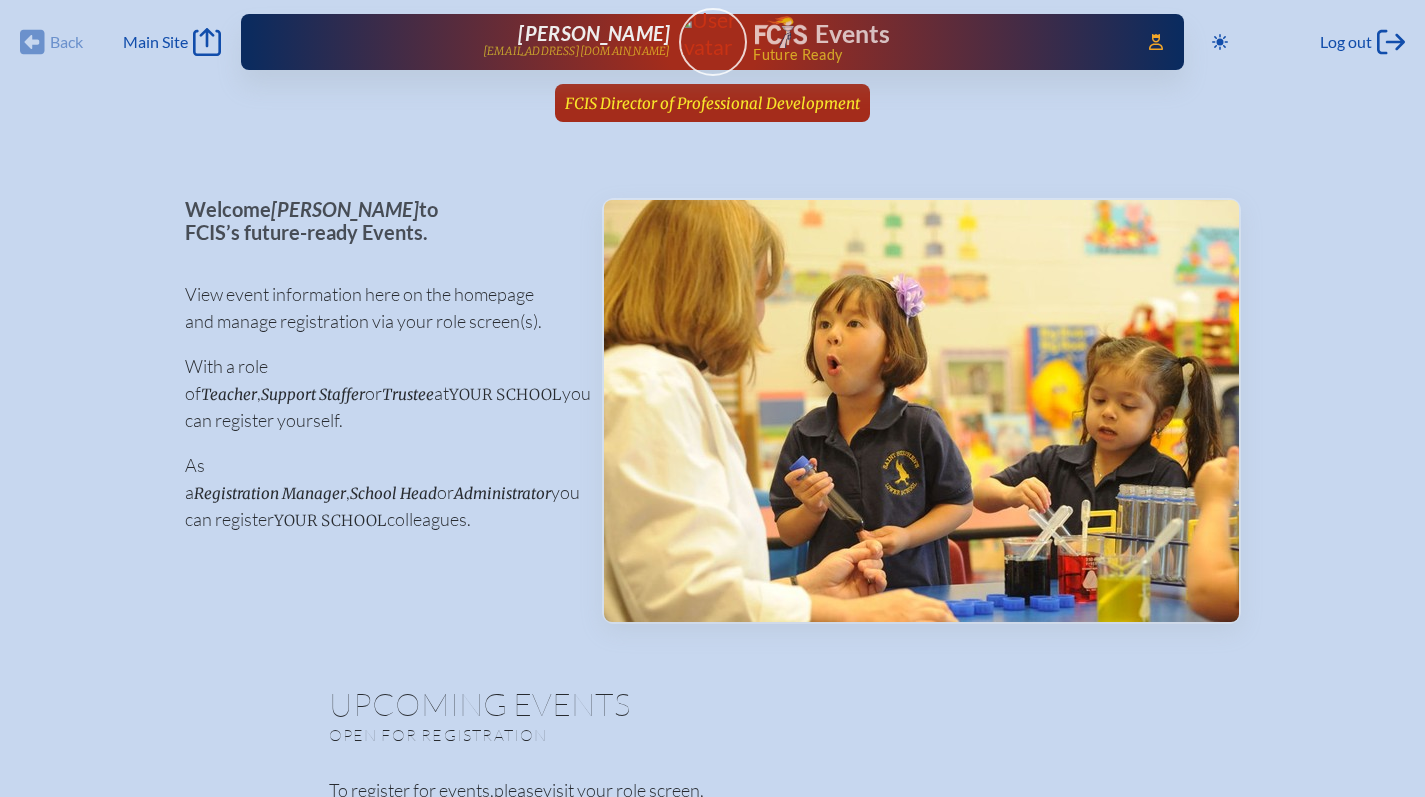 click on "FCIS Director of Professional Development" at bounding box center (712, 102) 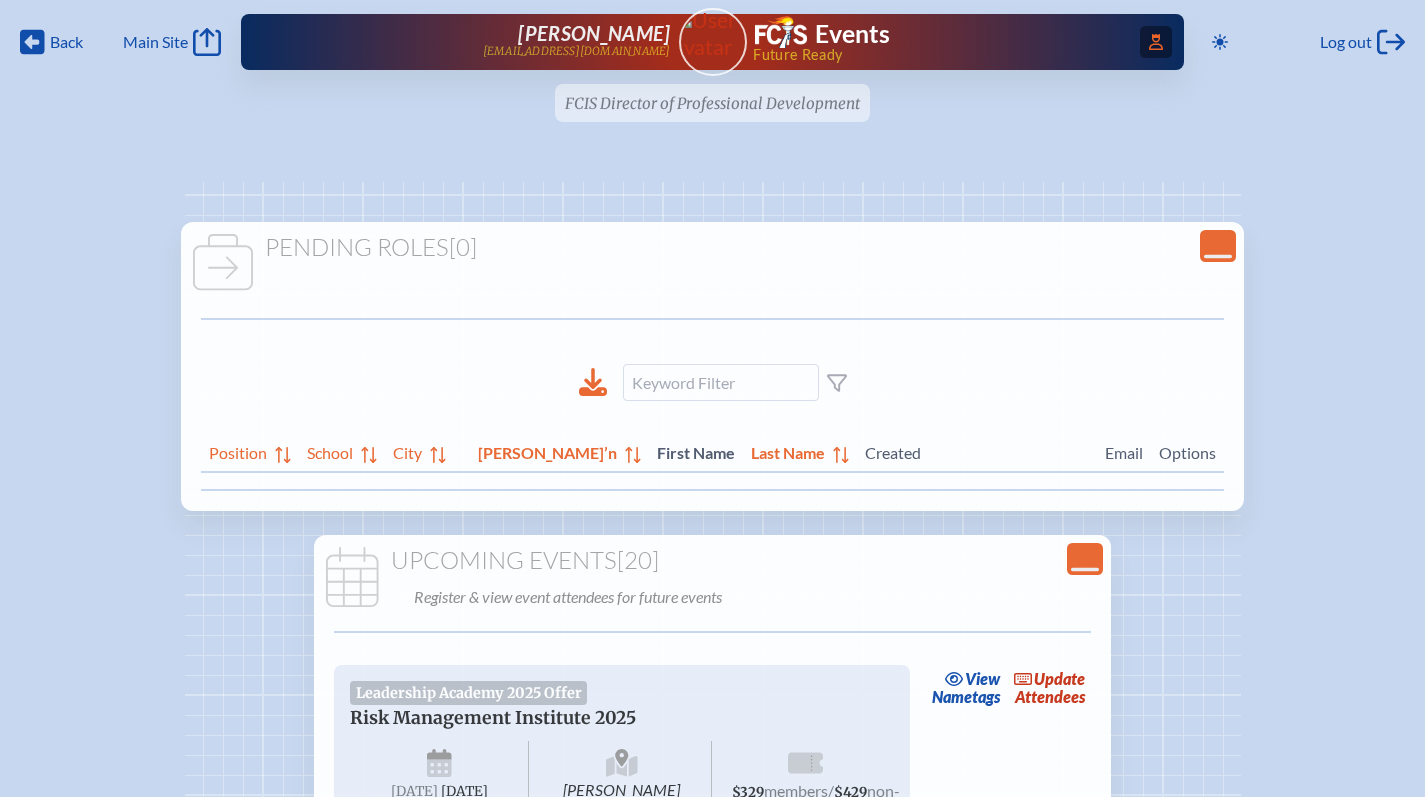 click on "Access Users..." 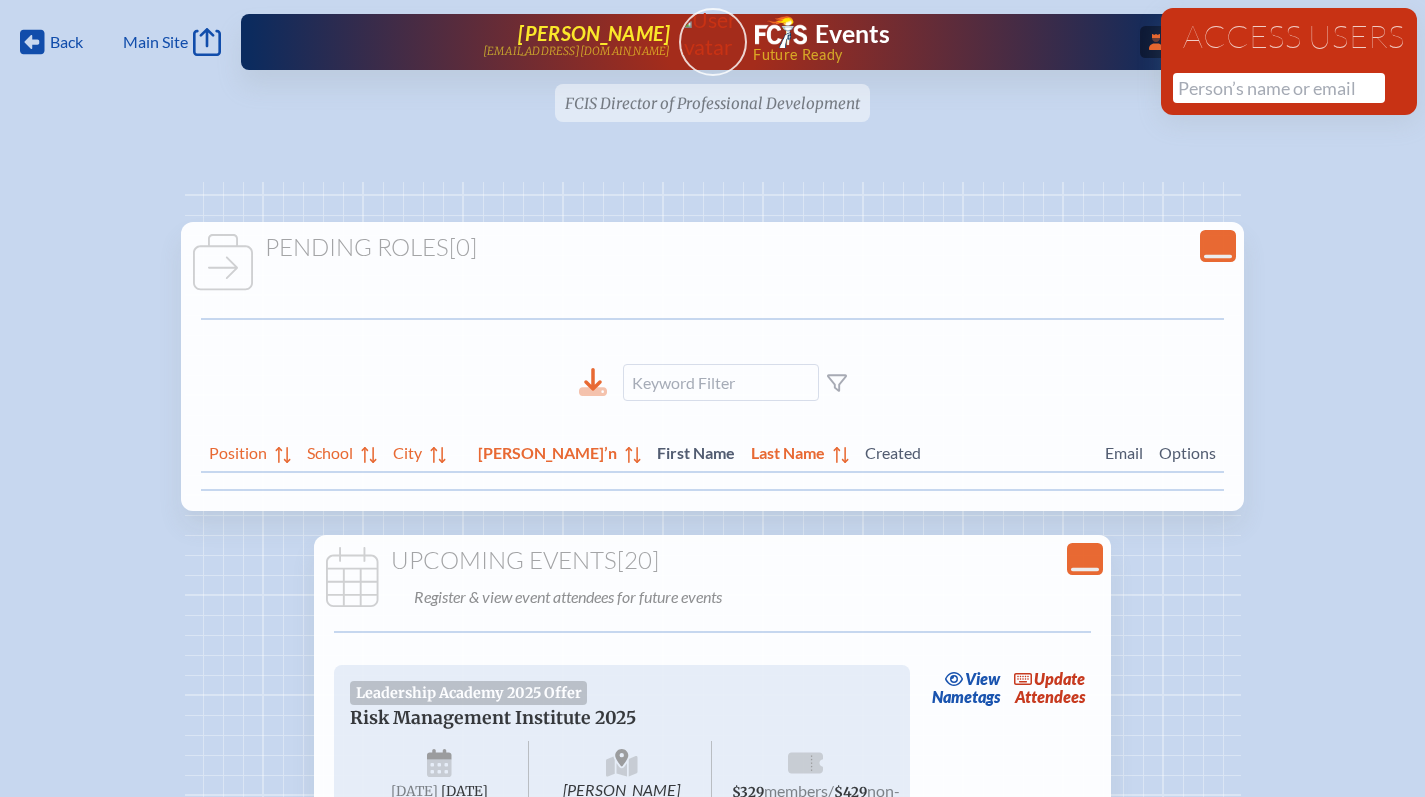click on "[PERSON_NAME]" at bounding box center [594, 33] 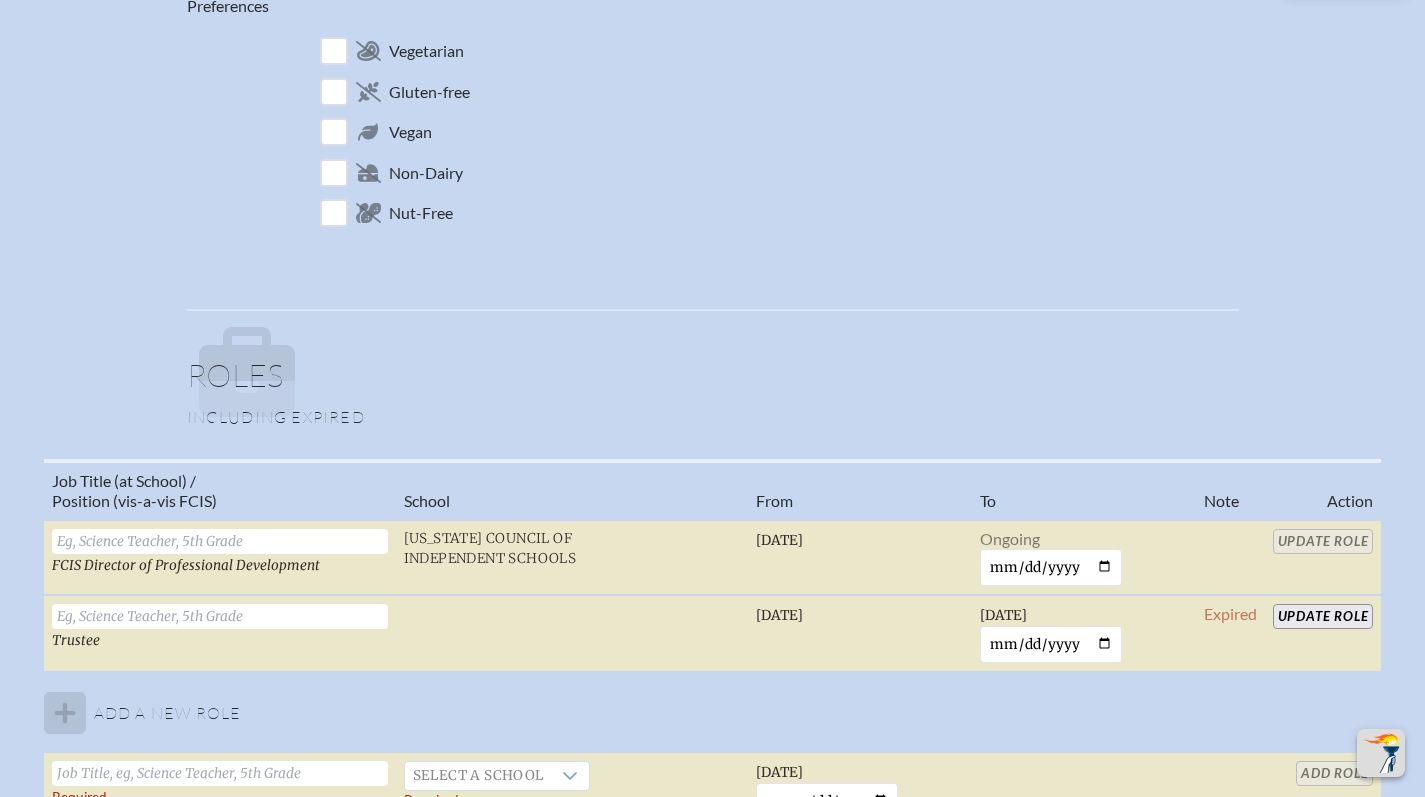 scroll, scrollTop: 1162, scrollLeft: 0, axis: vertical 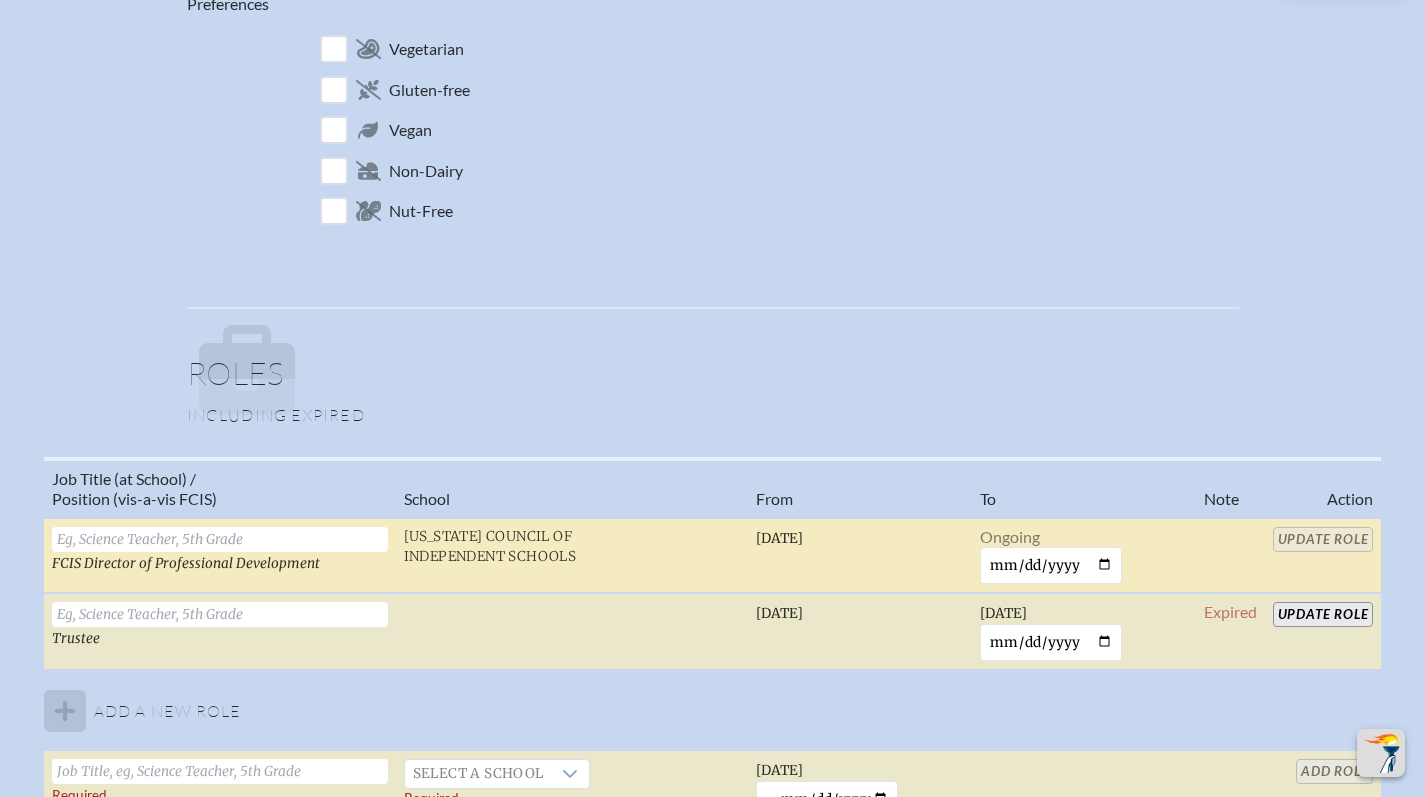 click at bounding box center [220, 539] 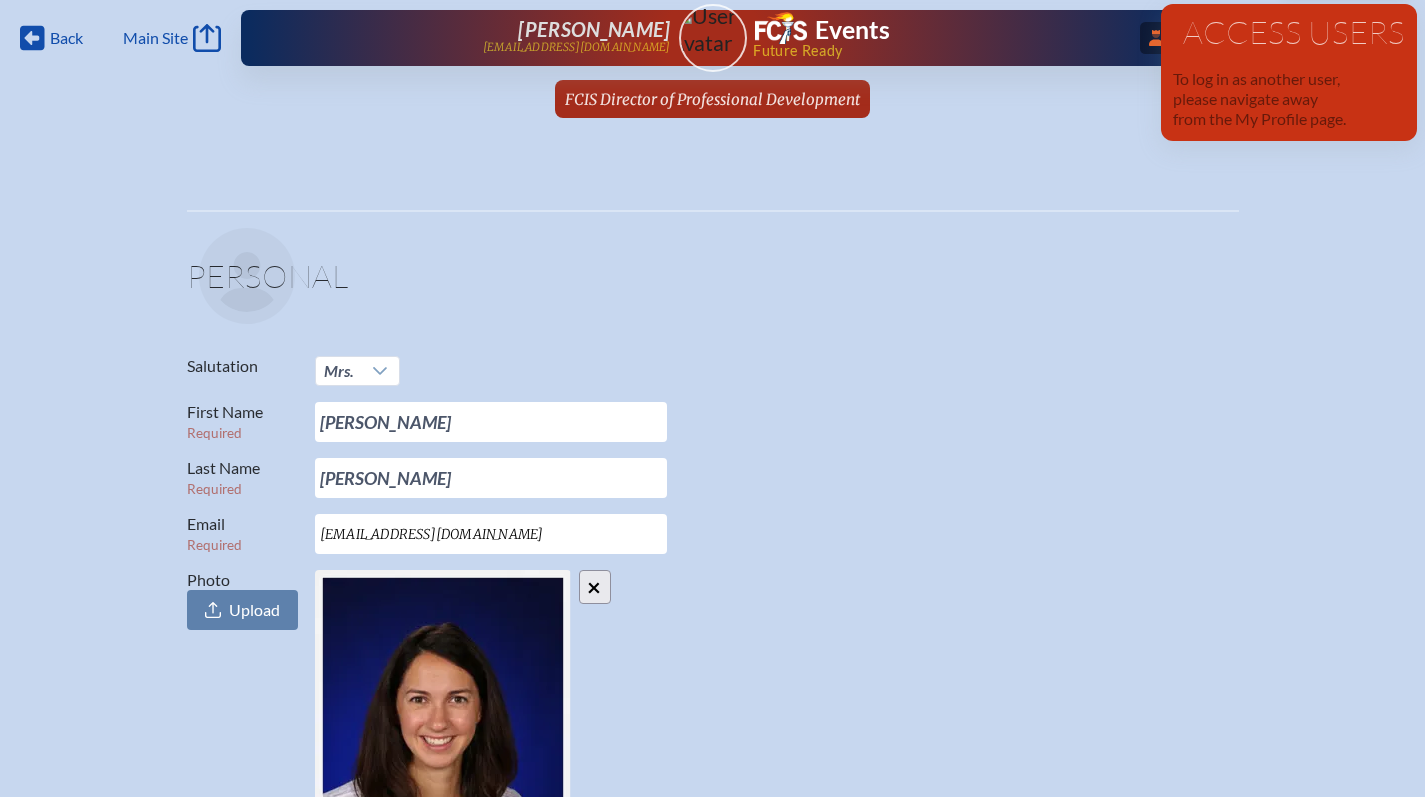 scroll, scrollTop: 0, scrollLeft: 0, axis: both 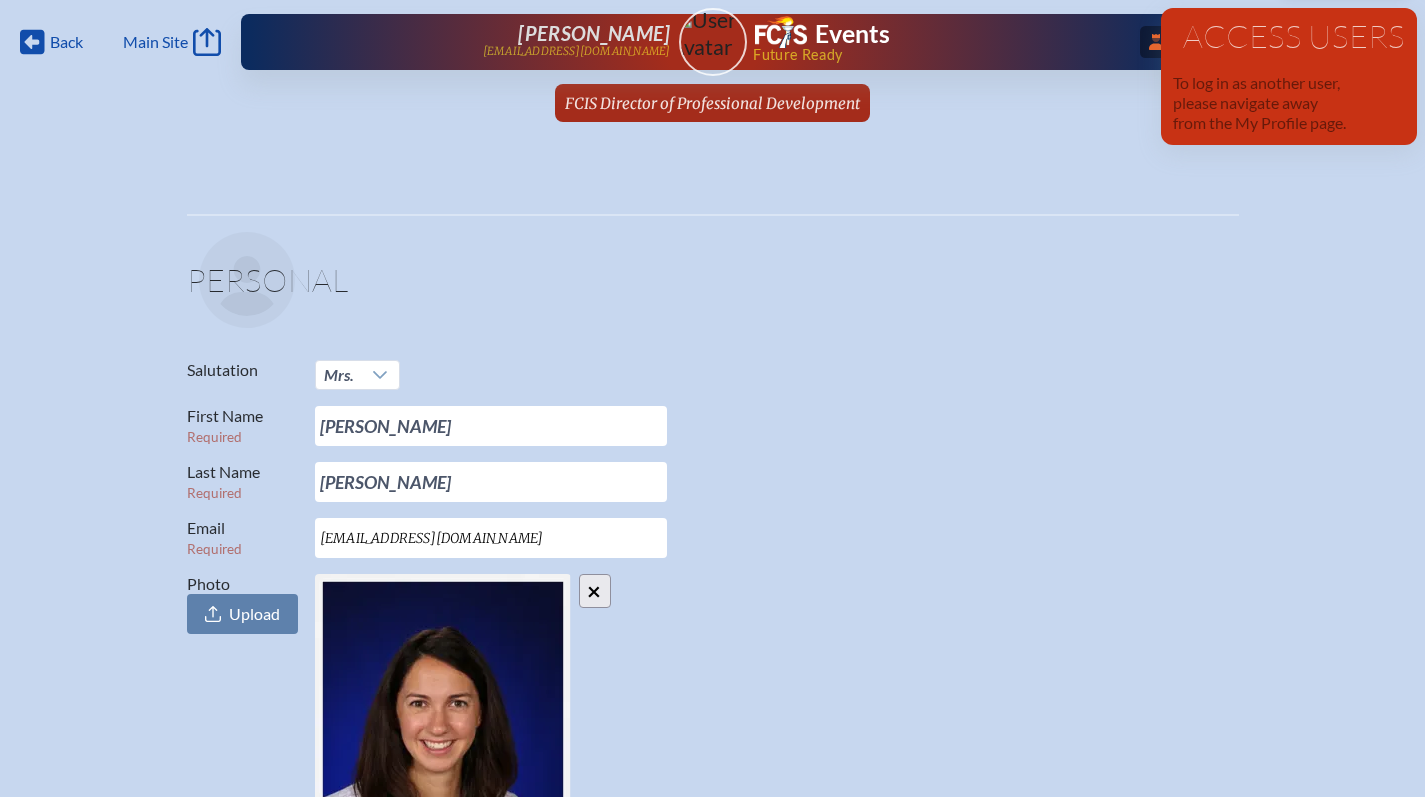 click 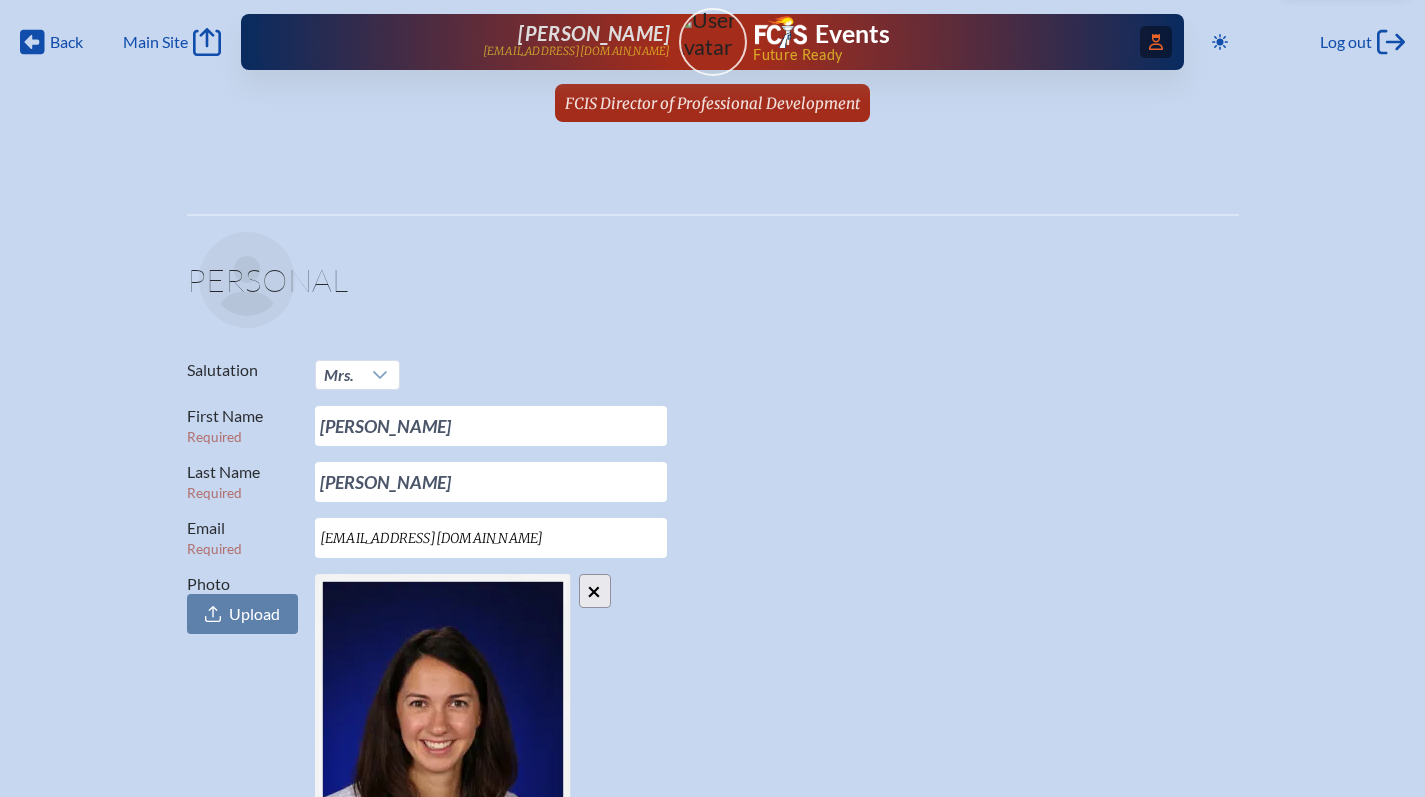 click 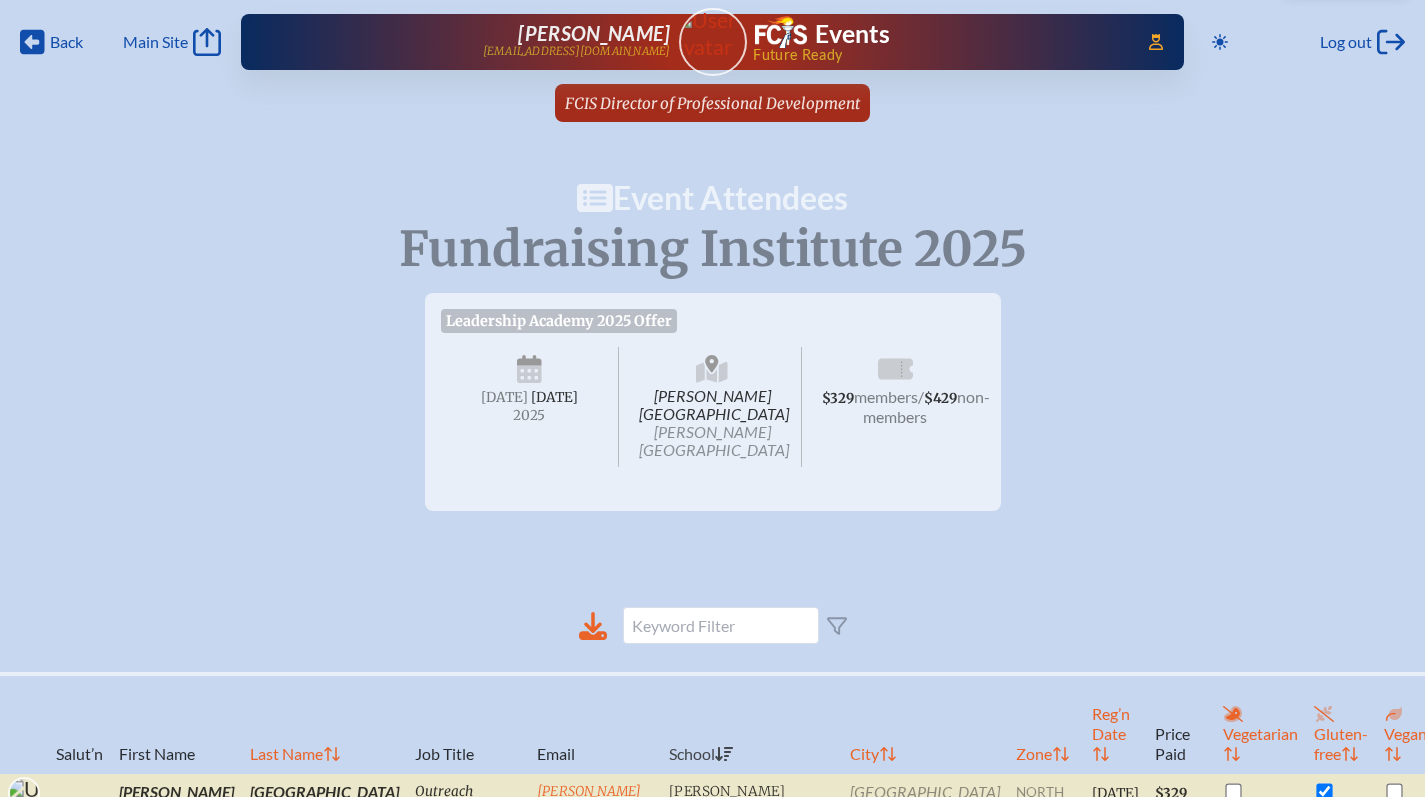 scroll, scrollTop: 291, scrollLeft: 0, axis: vertical 